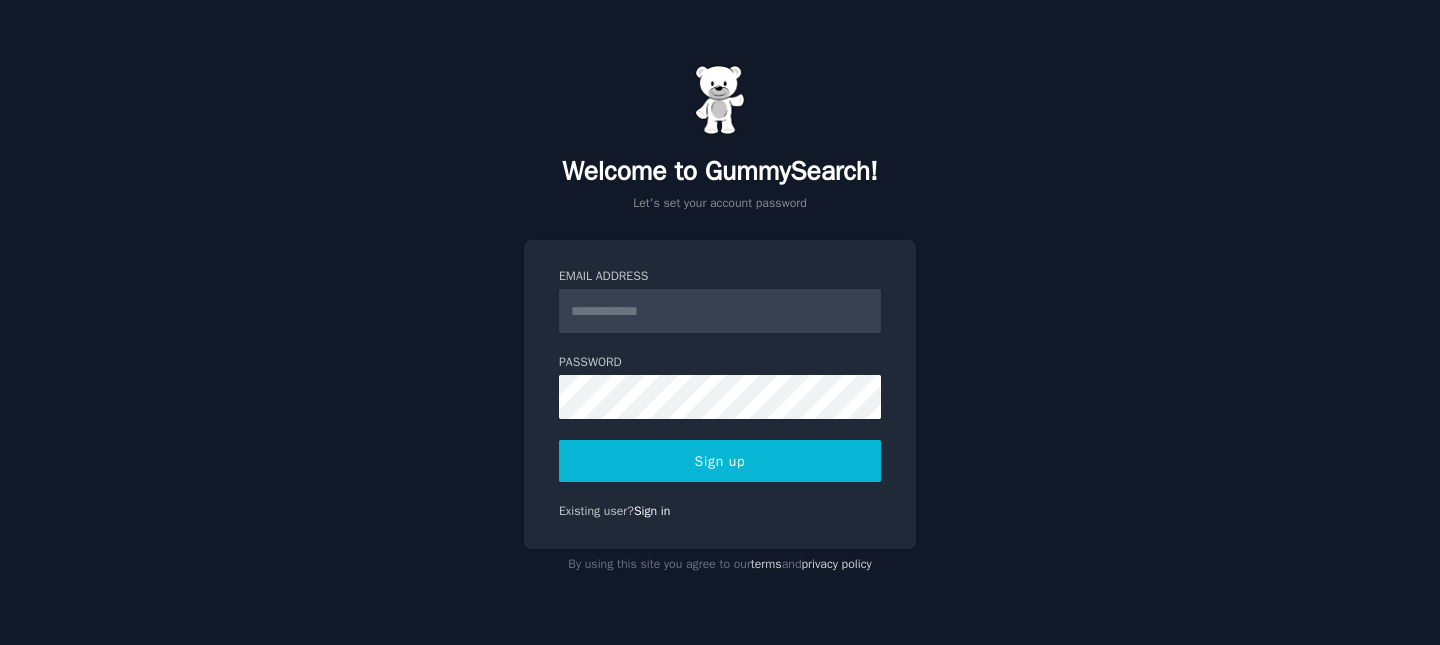 scroll, scrollTop: 0, scrollLeft: 0, axis: both 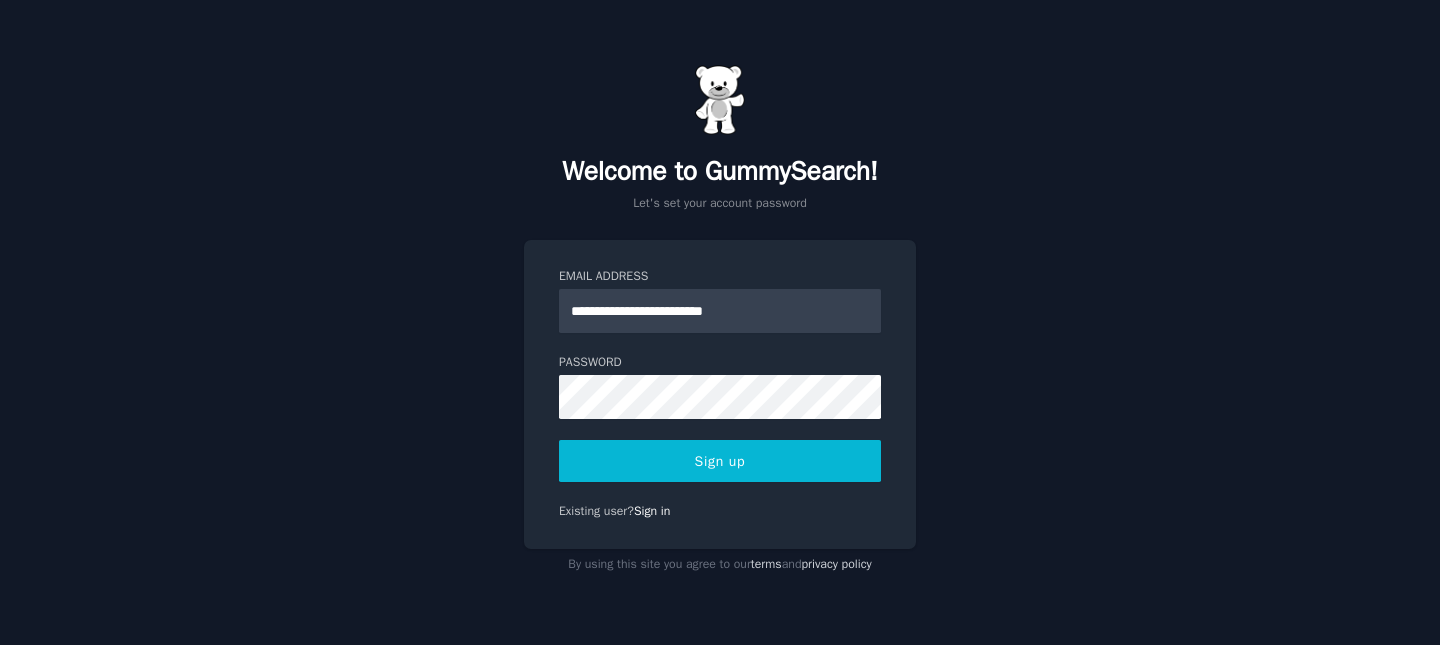 click on "Sign up" at bounding box center [720, 461] 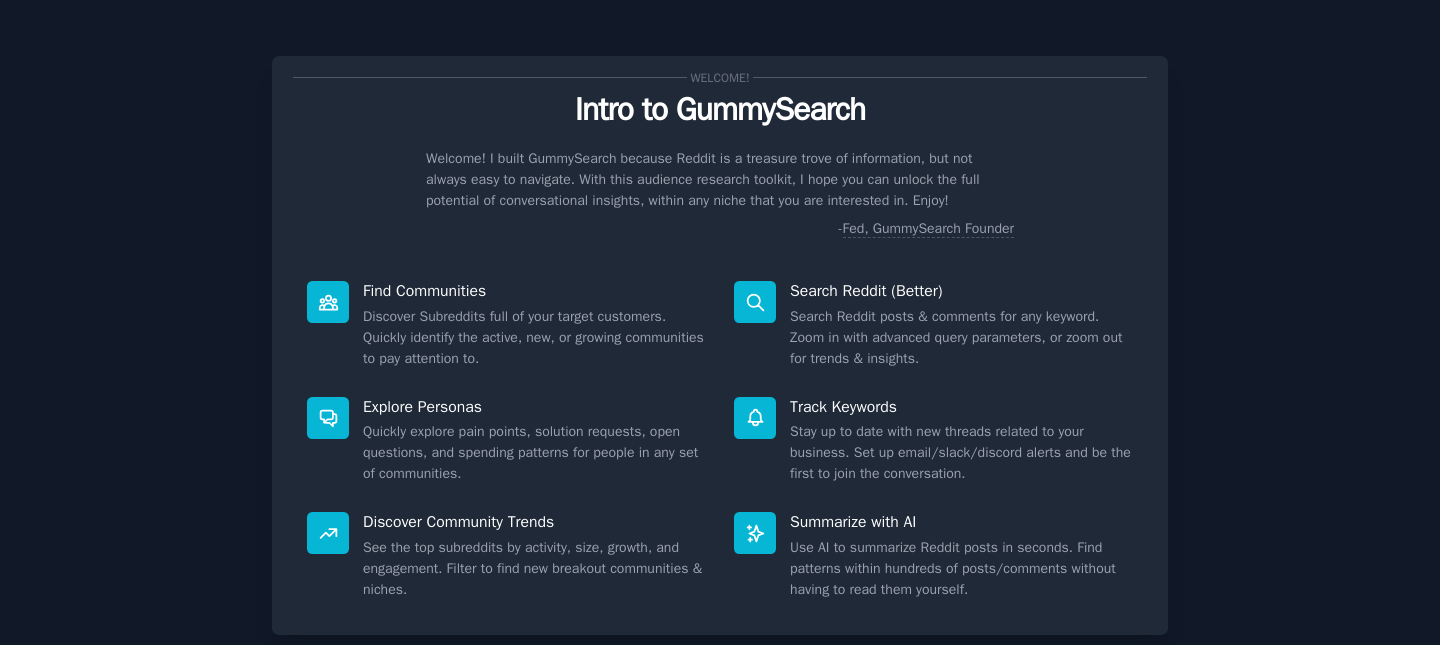 scroll, scrollTop: 0, scrollLeft: 0, axis: both 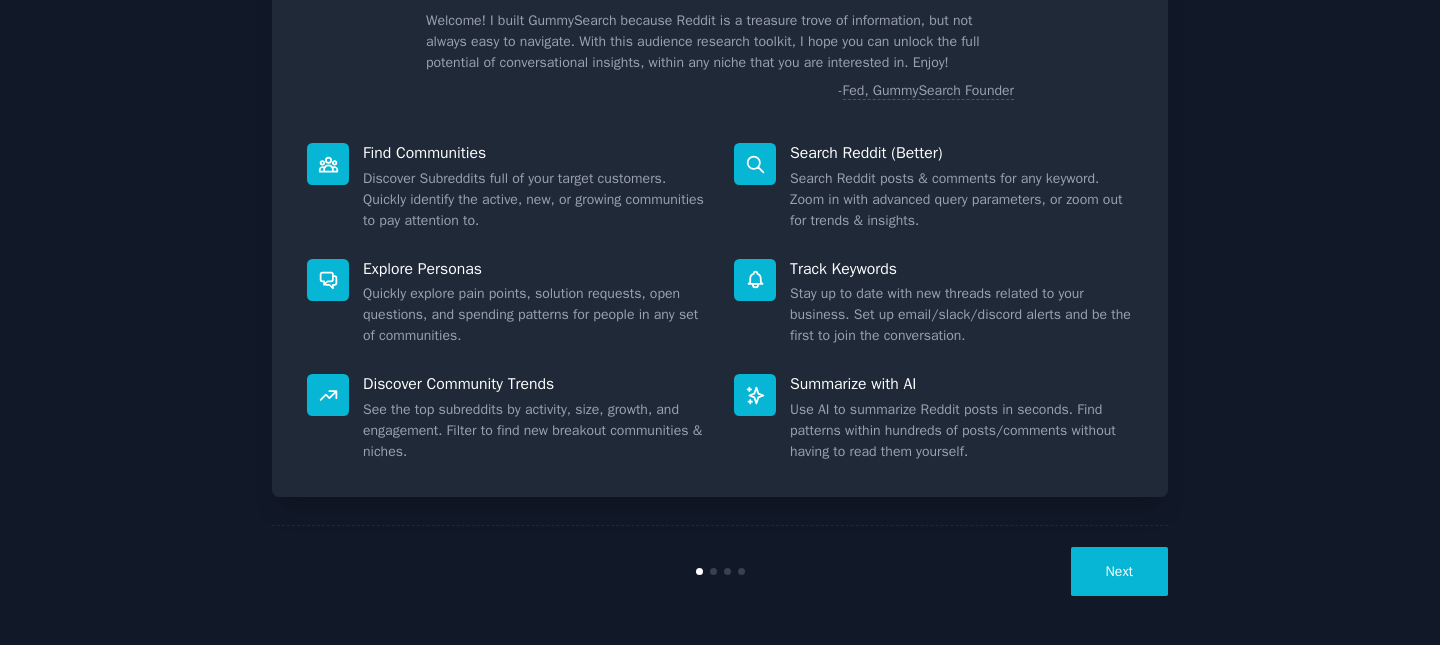 click on "Next" at bounding box center [1119, 571] 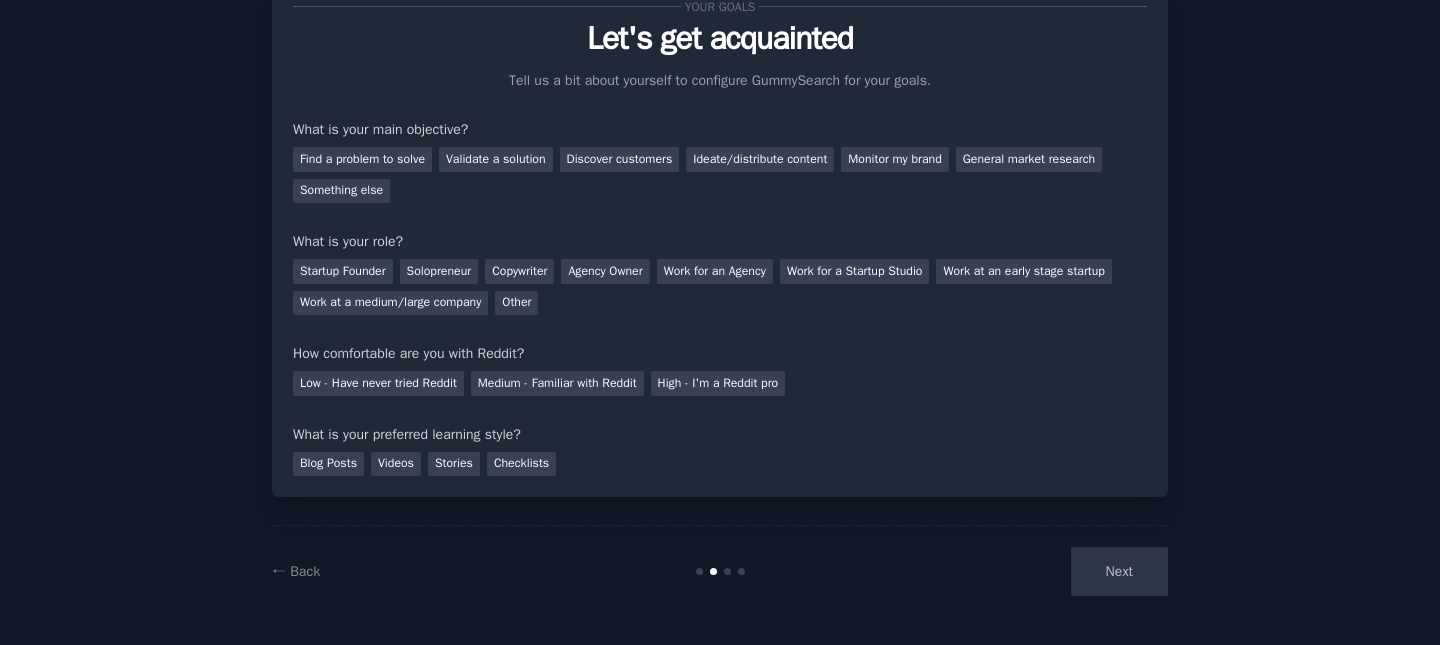 scroll, scrollTop: 71, scrollLeft: 0, axis: vertical 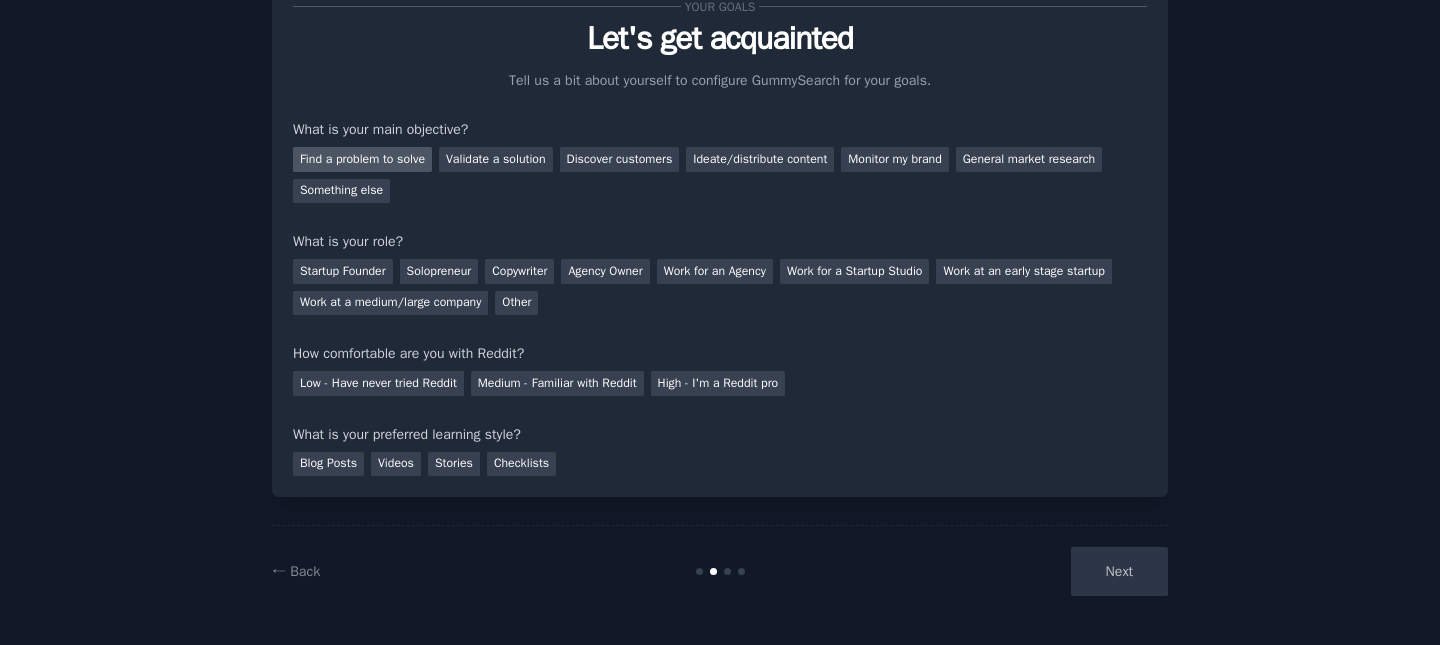 click on "Find a problem to solve" at bounding box center [362, 159] 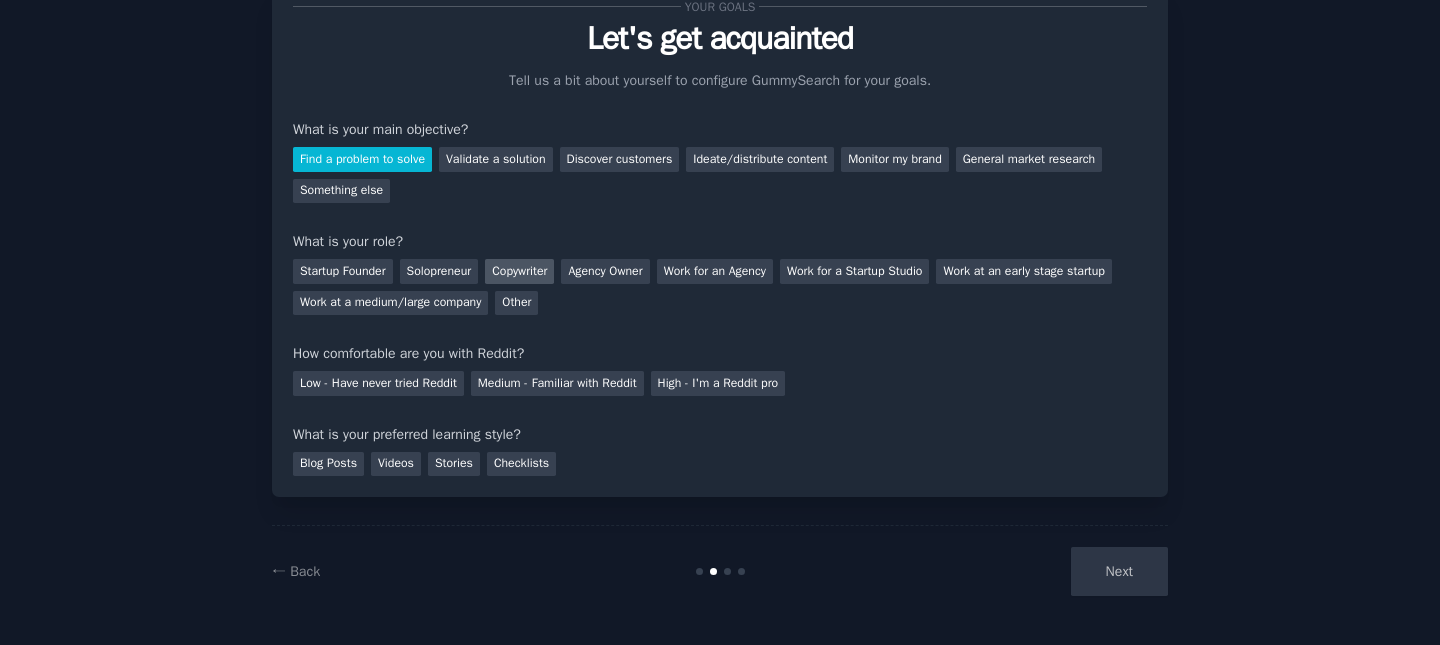 click on "Copywriter" at bounding box center (519, 271) 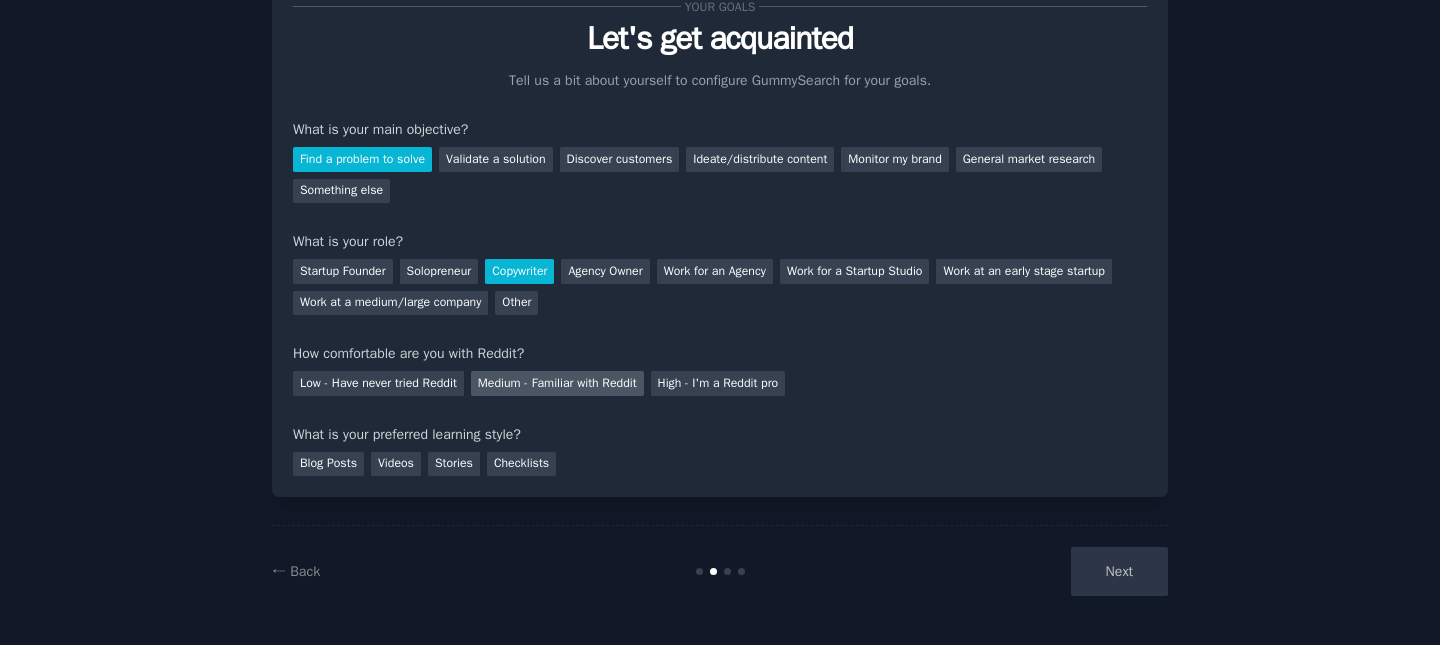 click on "Medium - Familiar with Reddit" at bounding box center [557, 383] 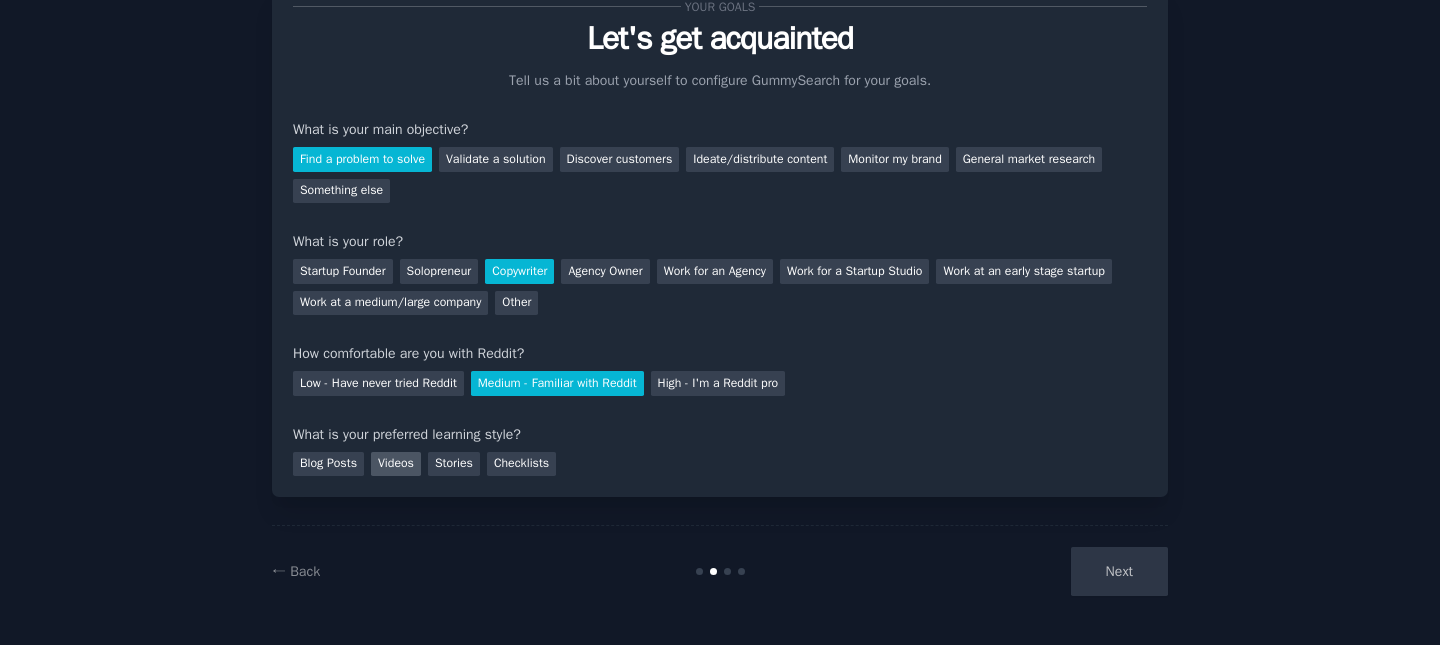 click on "Videos" at bounding box center (396, 464) 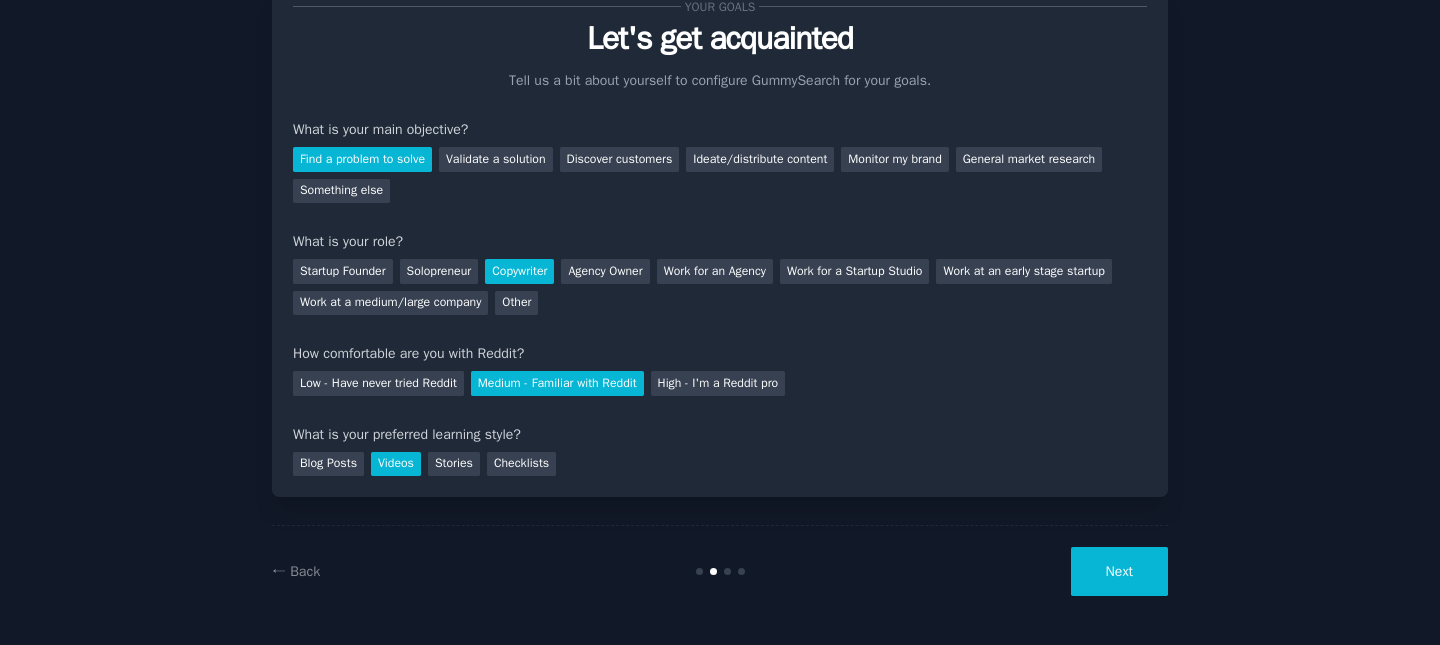 click on "Next" at bounding box center (1119, 571) 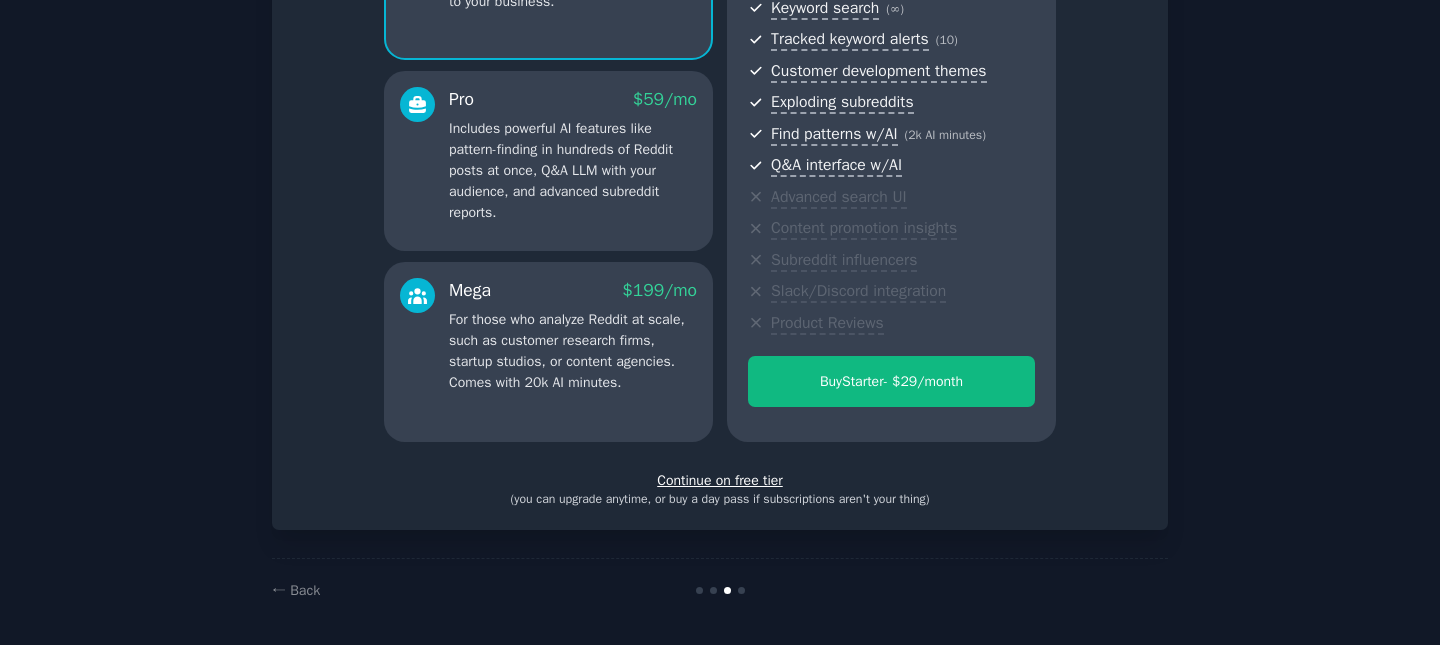 scroll, scrollTop: 298, scrollLeft: 0, axis: vertical 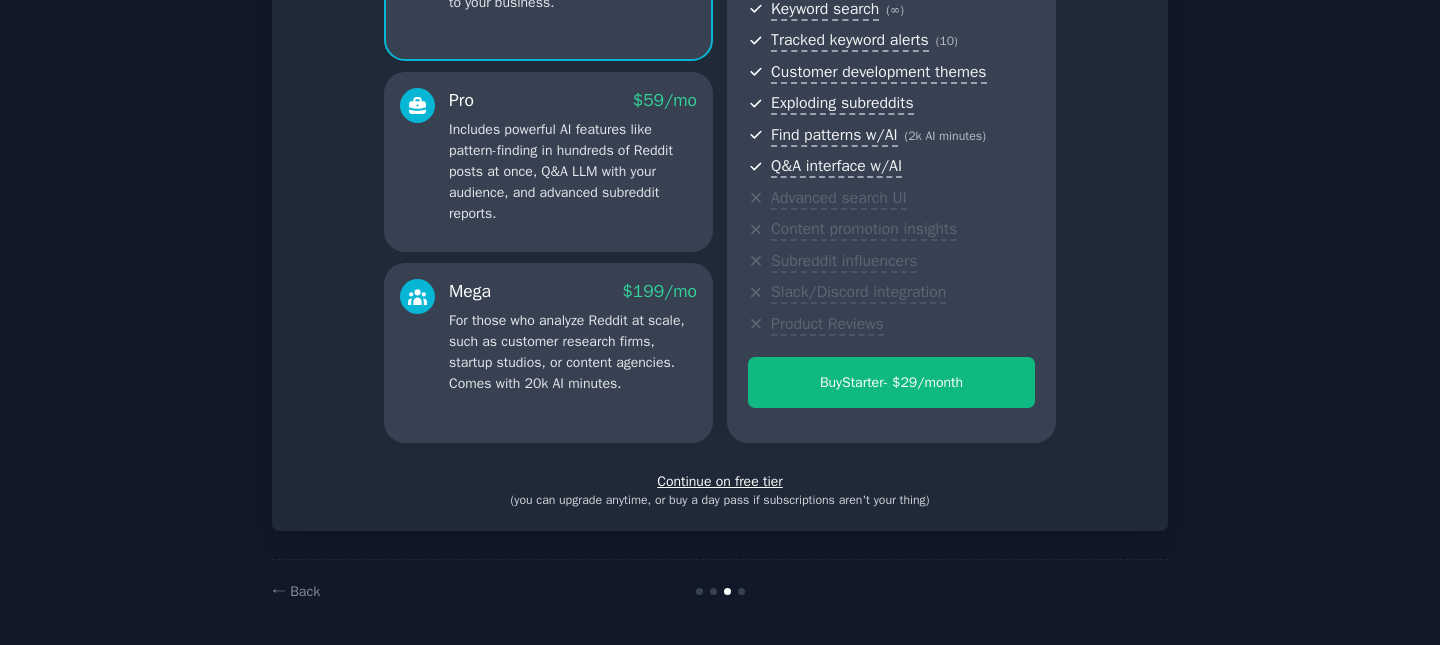 click on "Continue on free tier" at bounding box center (720, 481) 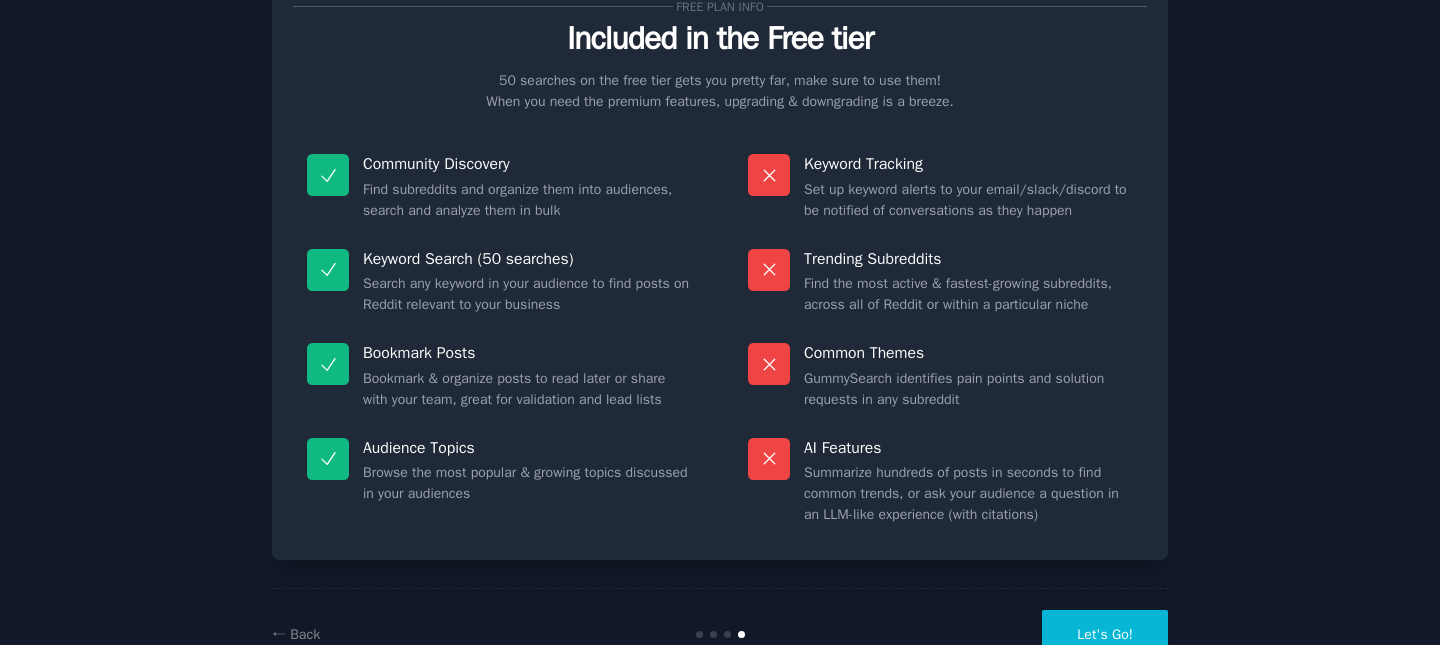scroll, scrollTop: 134, scrollLeft: 0, axis: vertical 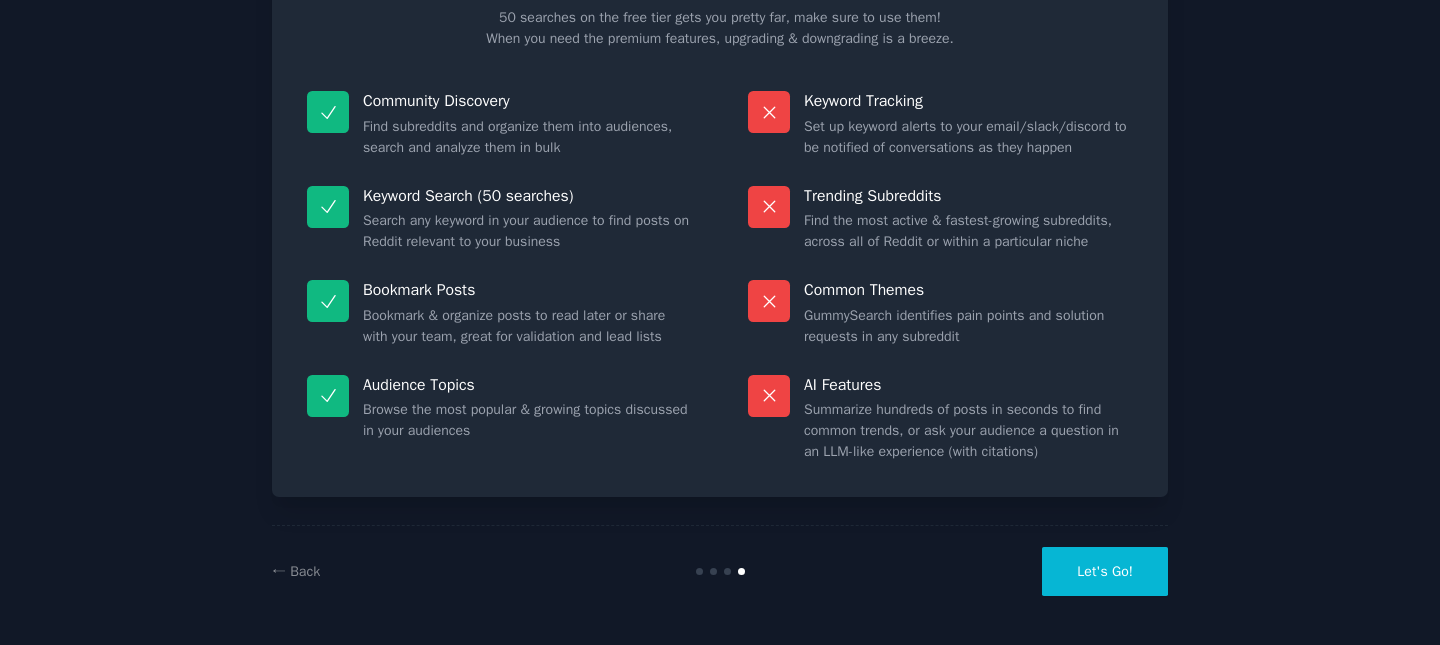 click on "Let's Go!" at bounding box center [1105, 571] 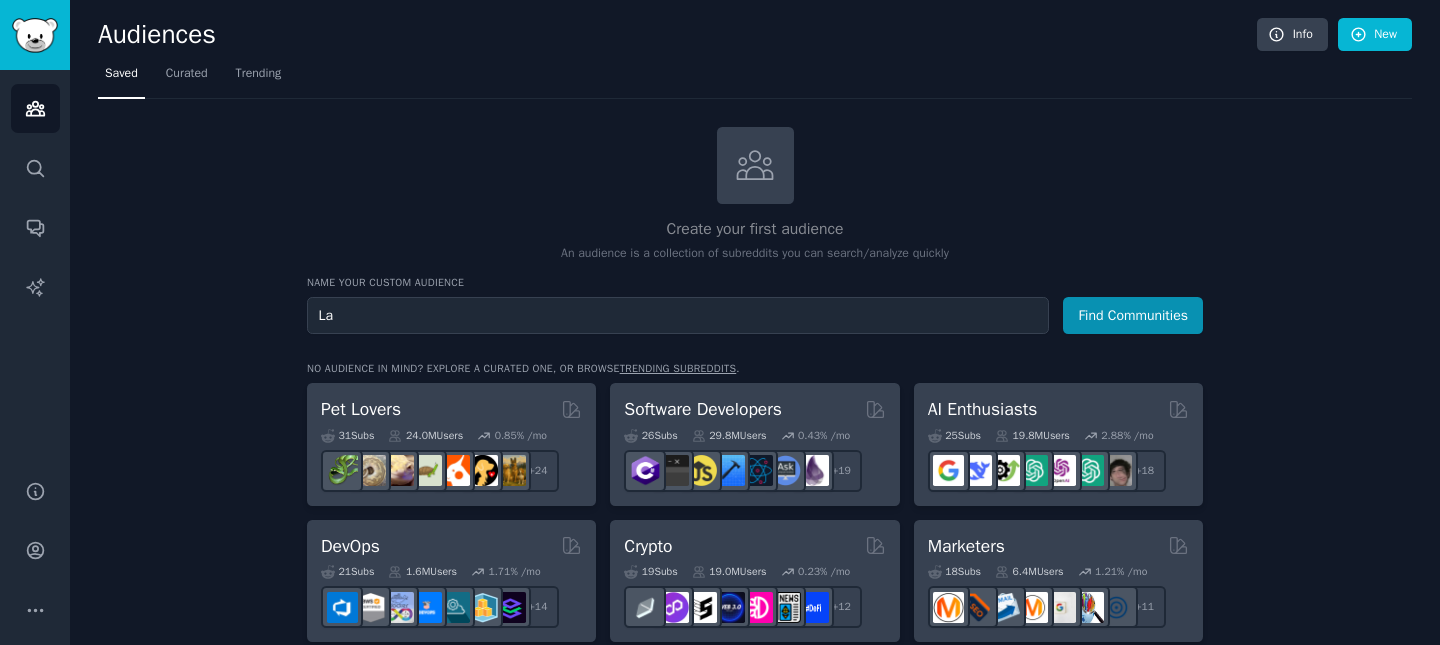 type on "L" 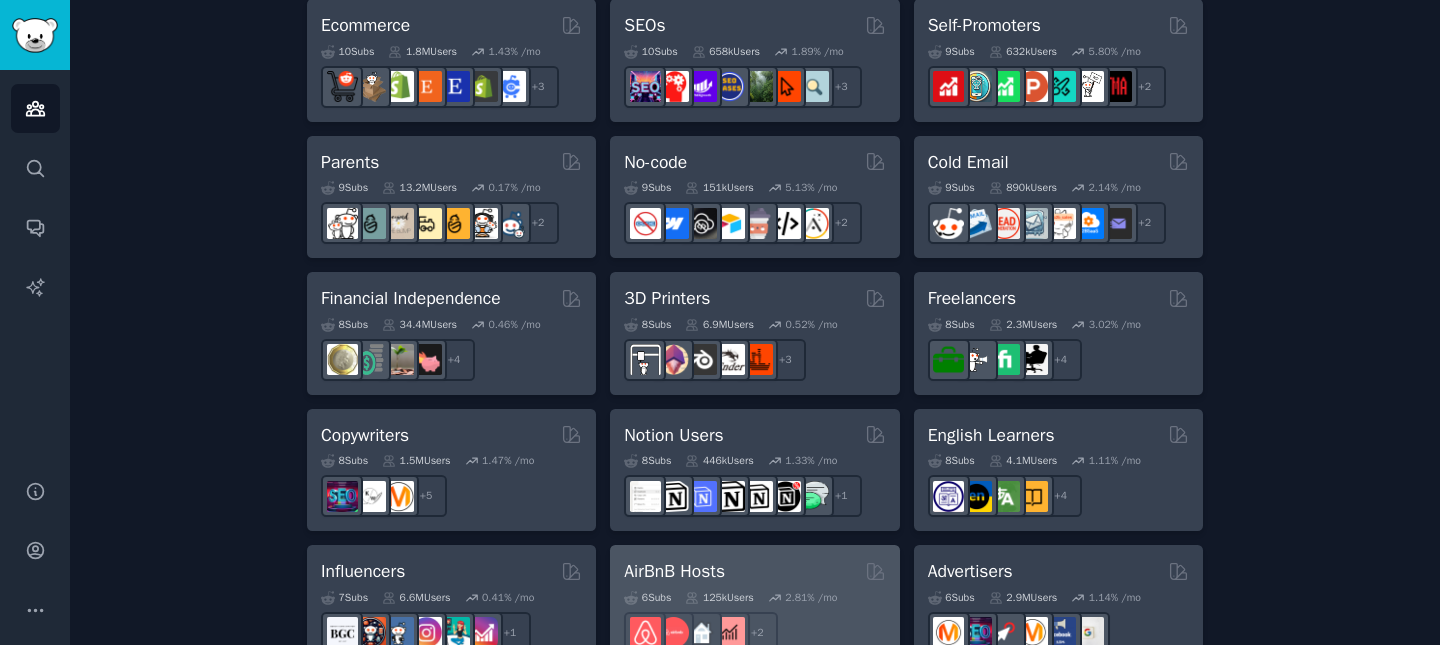 scroll, scrollTop: 0, scrollLeft: 0, axis: both 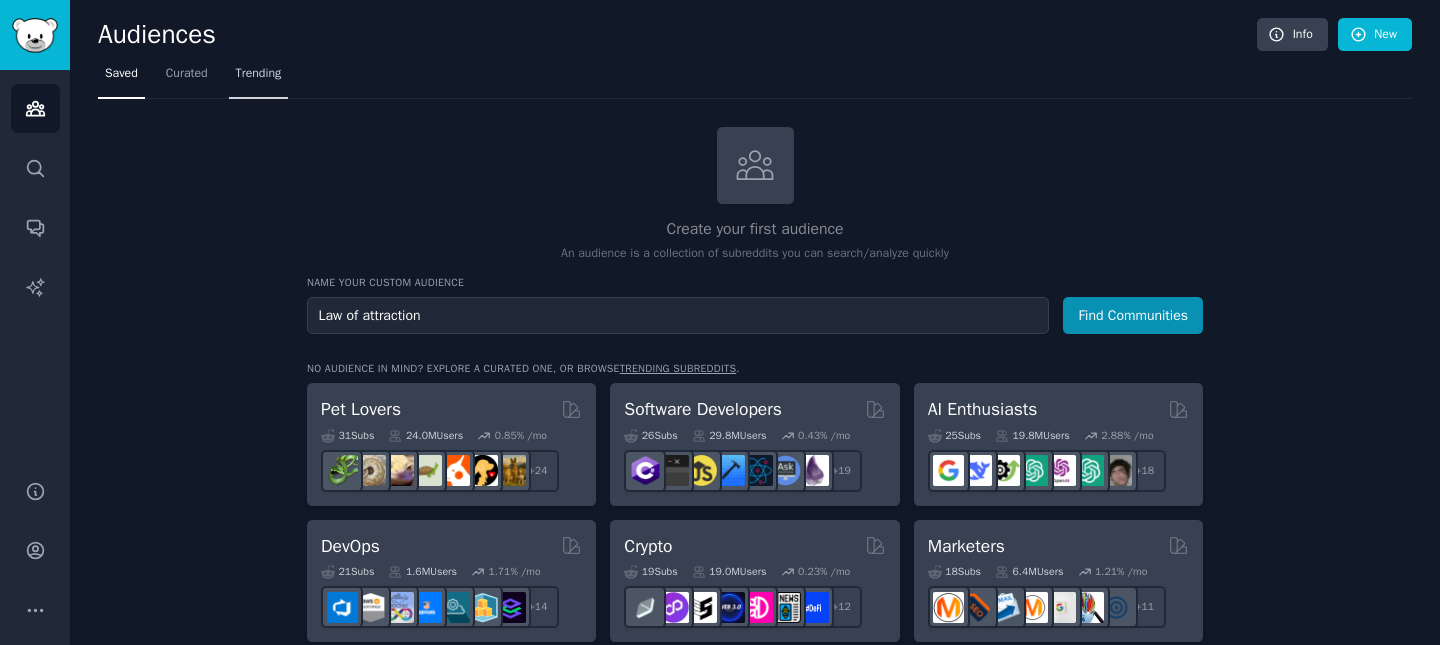 type on "Law of attraction" 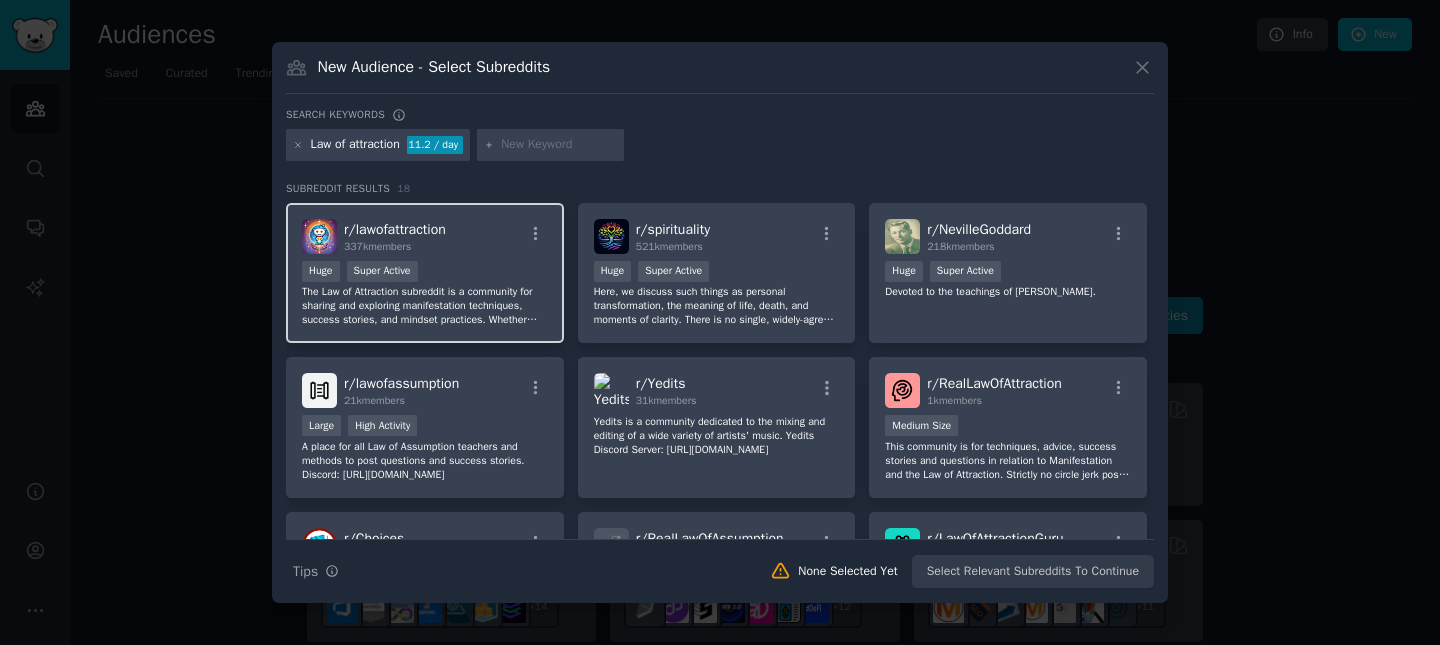 click on "r/ lawofattraction" at bounding box center (395, 229) 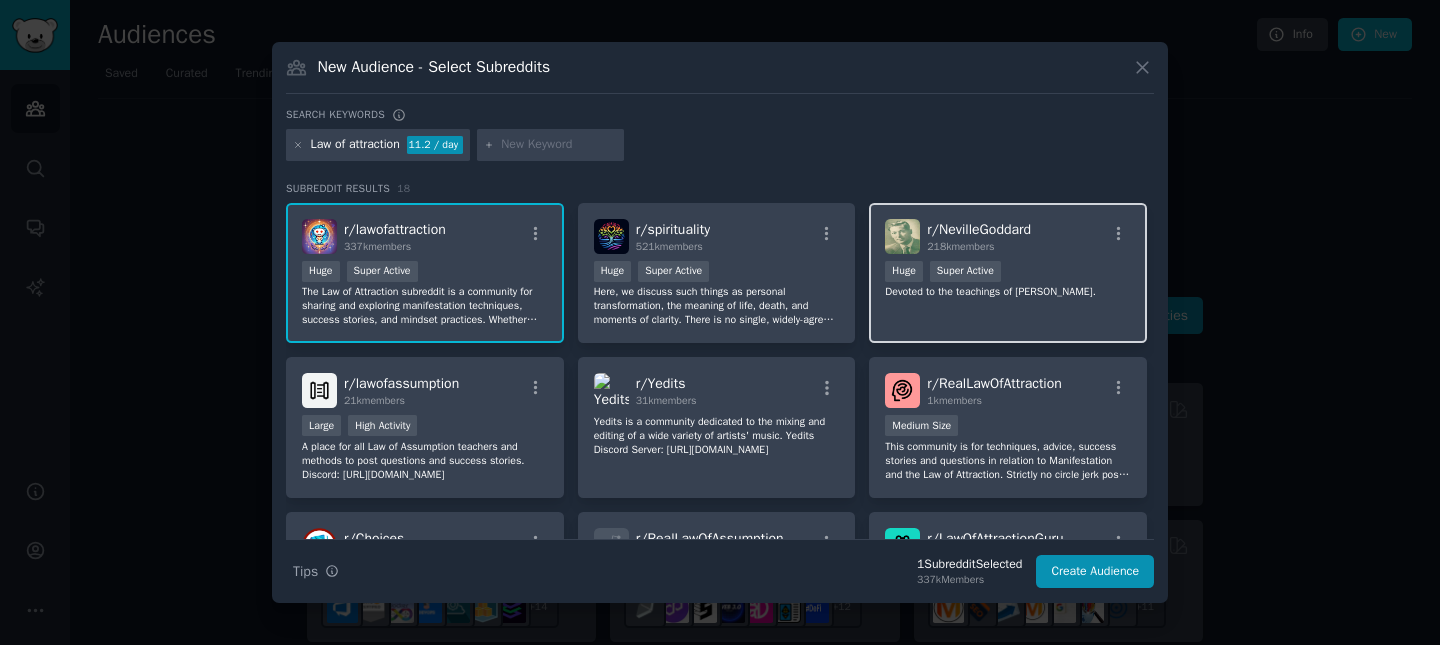 click on "r/ NevilleGoddard" at bounding box center (979, 229) 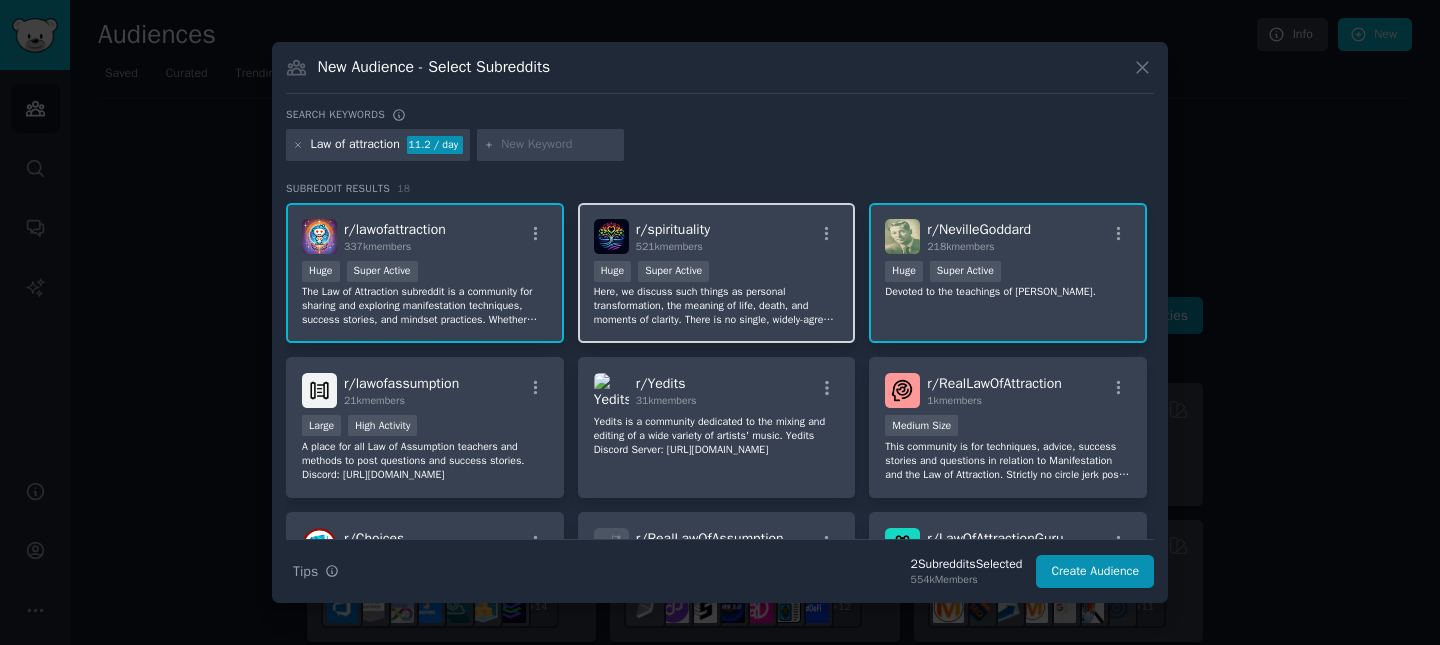 click on "r/ spirituality" at bounding box center (673, 229) 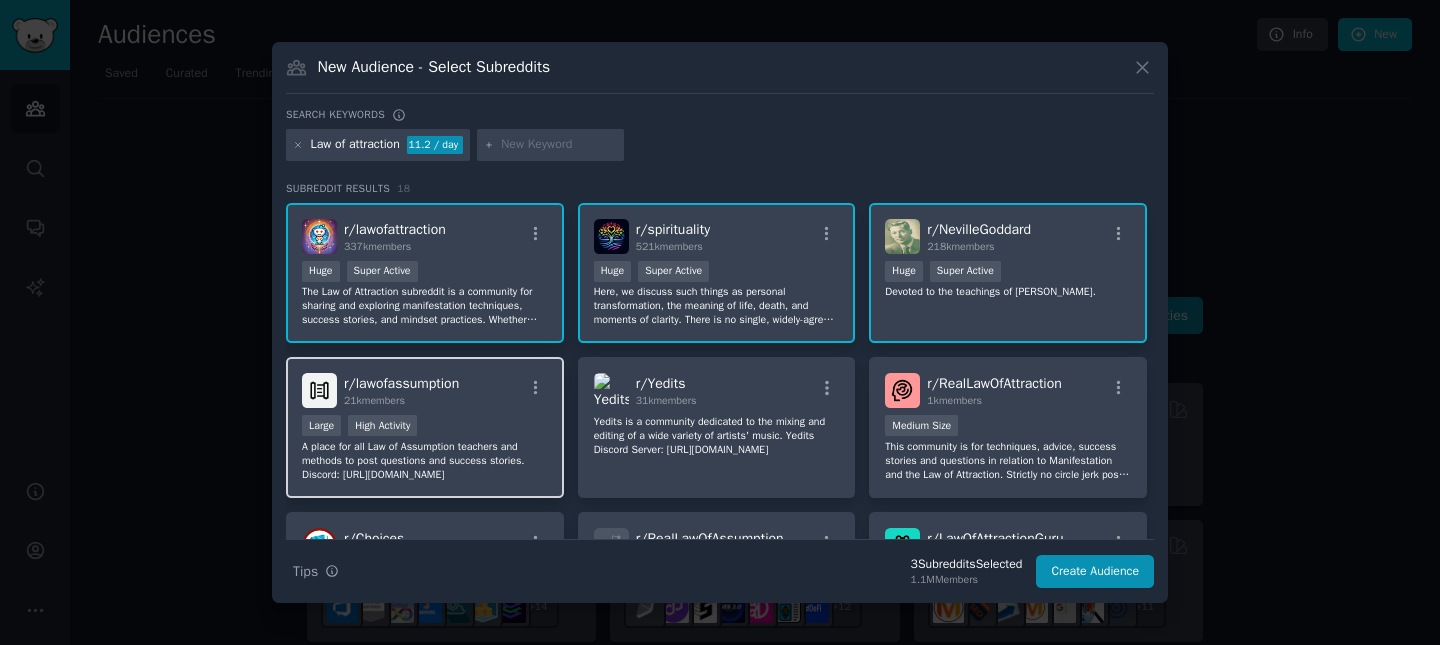 scroll, scrollTop: 20, scrollLeft: 0, axis: vertical 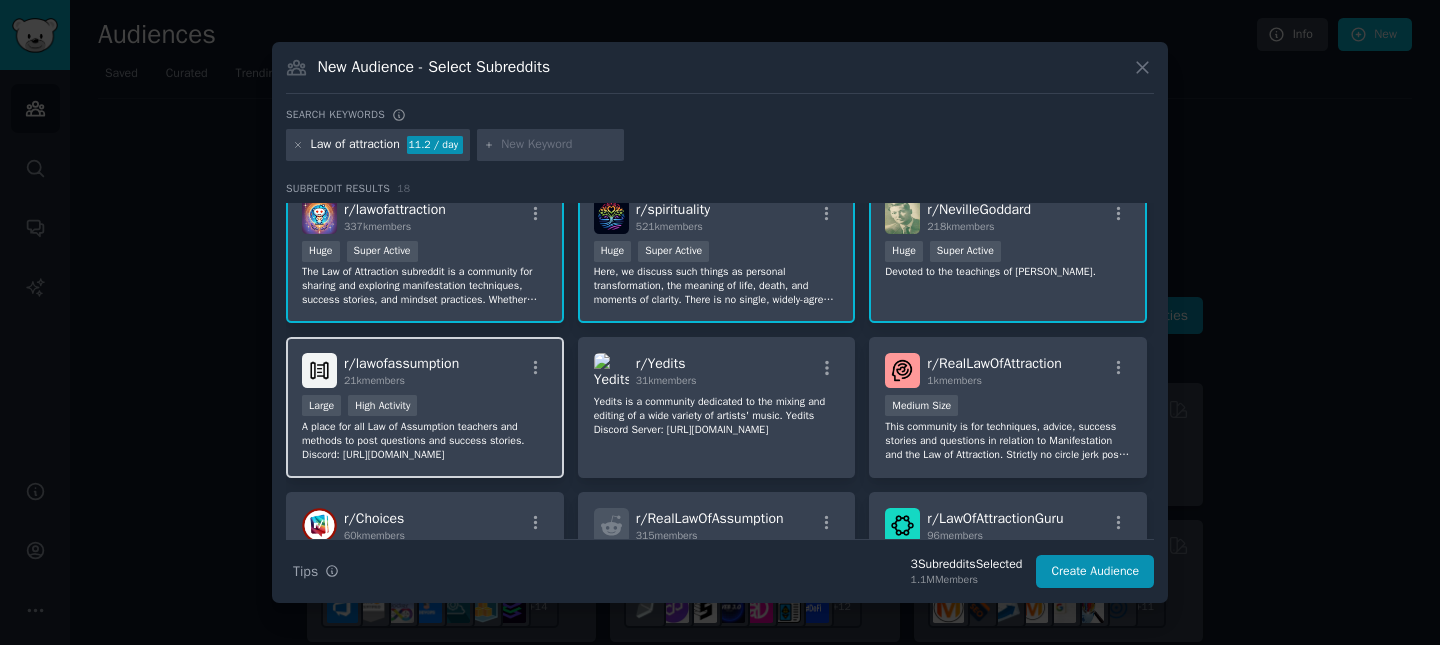 click on "r/ lawofassumption" at bounding box center [401, 363] 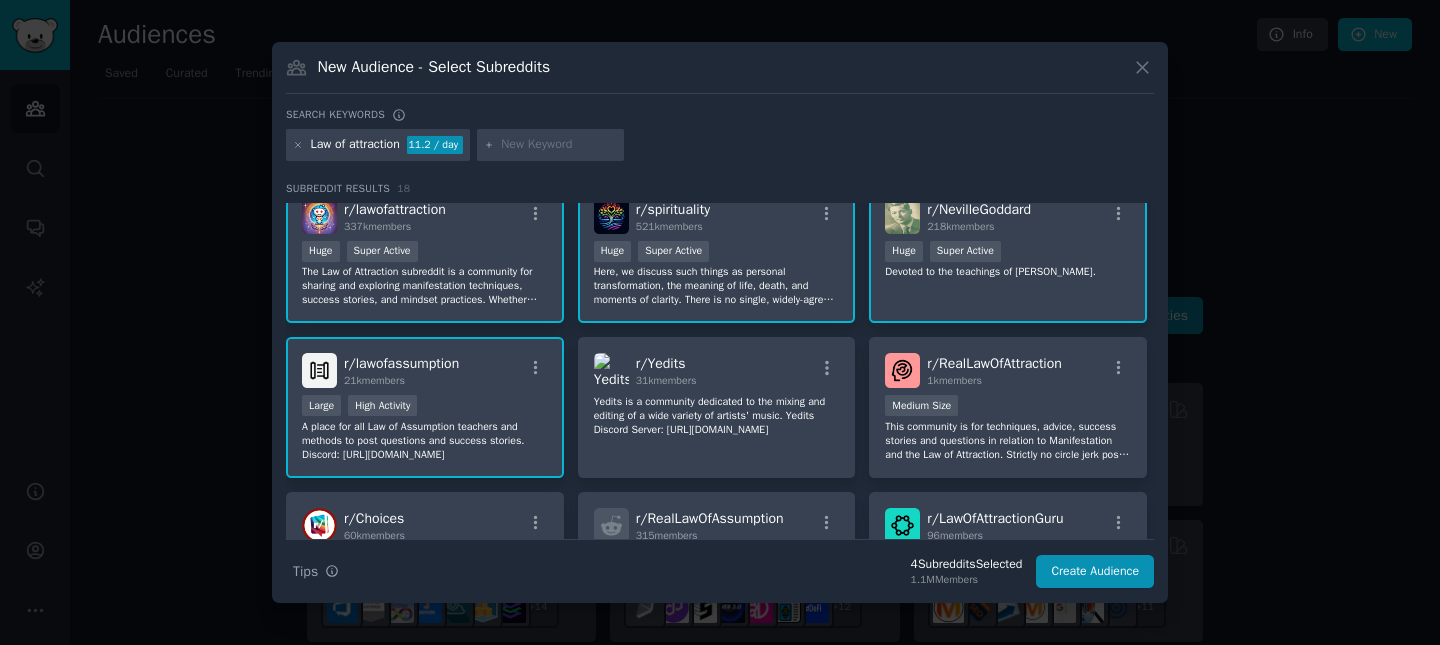 click on "r/ lawofassumption" at bounding box center (401, 363) 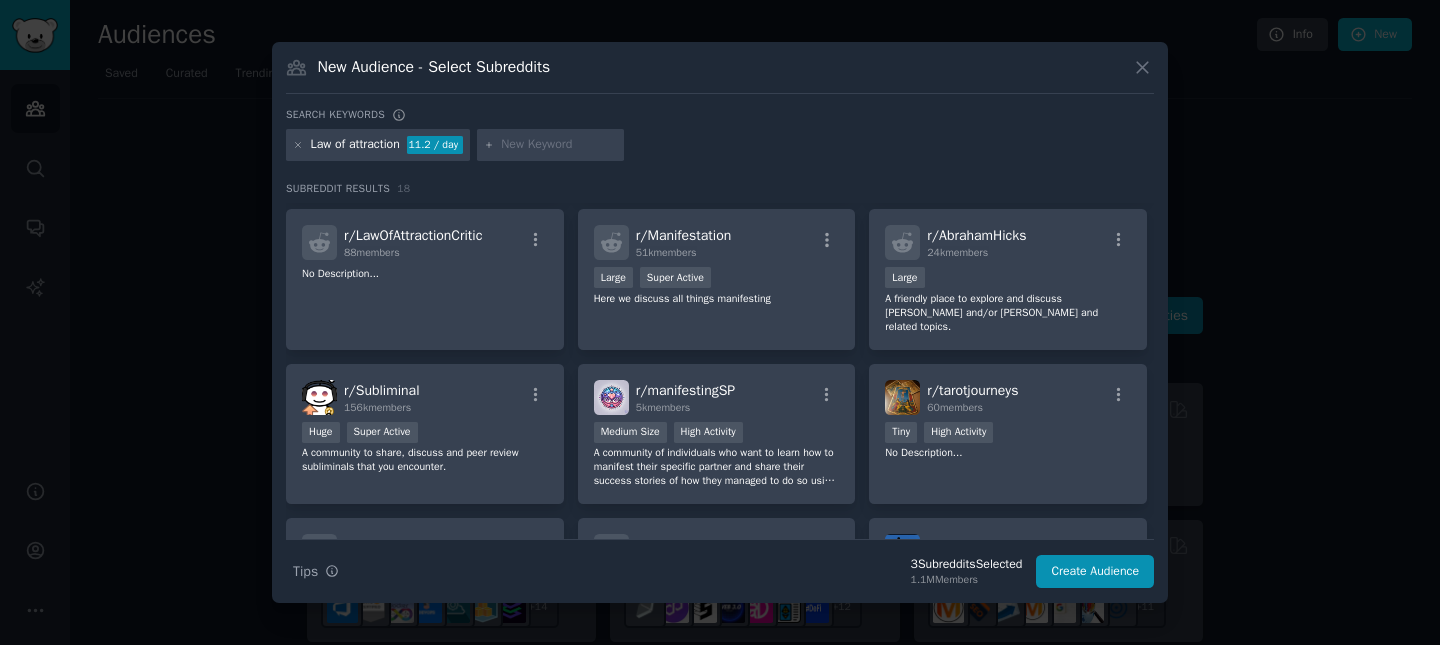scroll, scrollTop: 477, scrollLeft: 0, axis: vertical 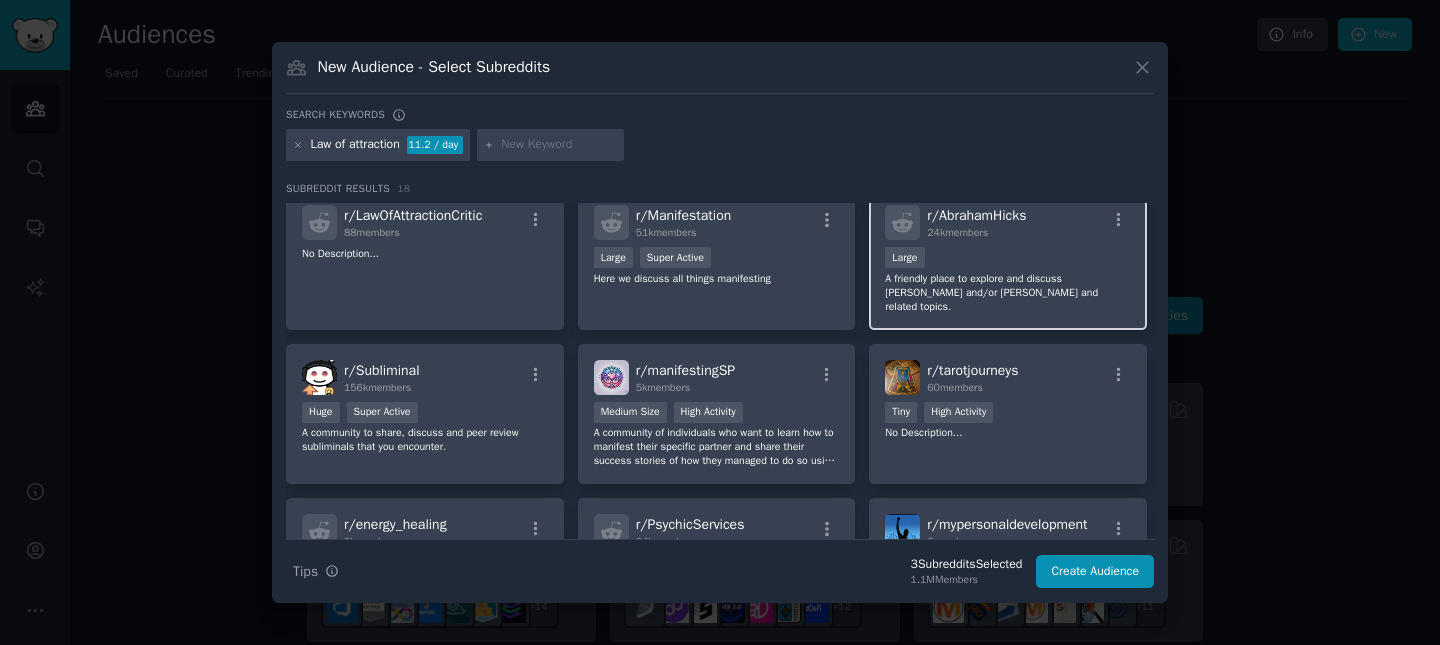 click on "r/ AbrahamHicks" at bounding box center [976, 215] 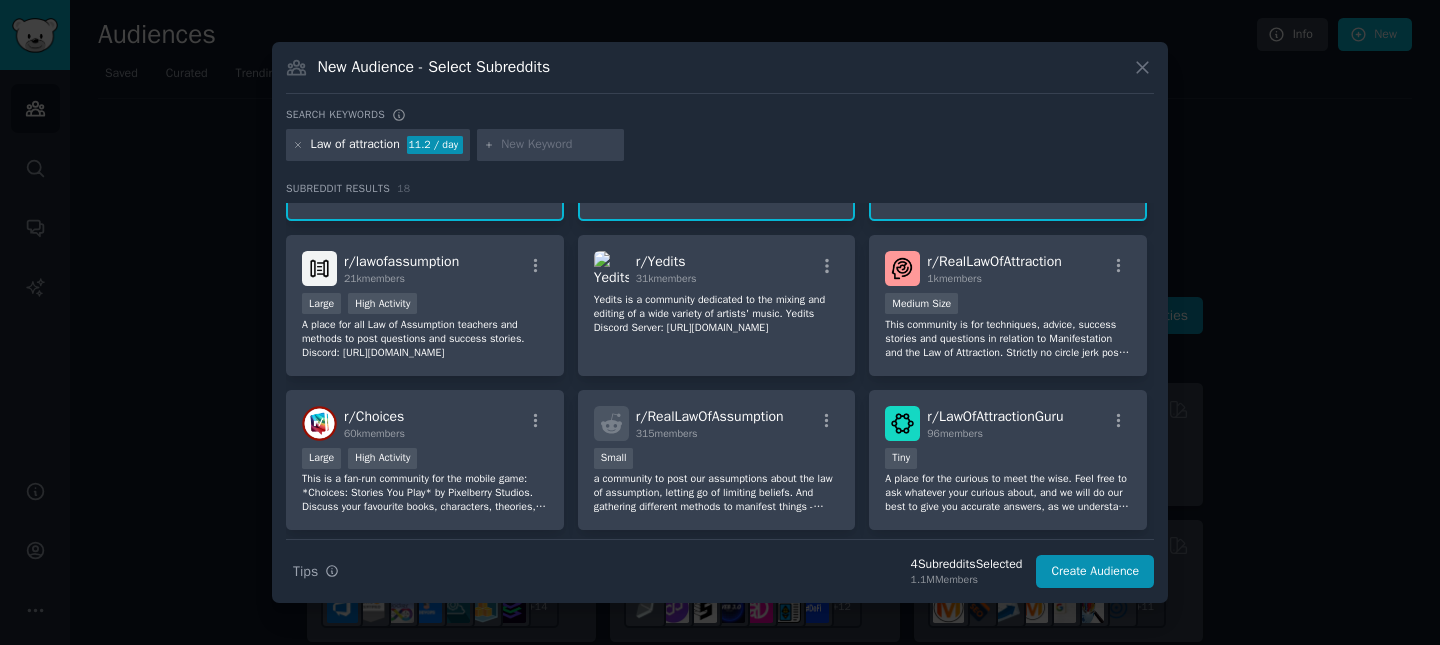 scroll, scrollTop: 121, scrollLeft: 0, axis: vertical 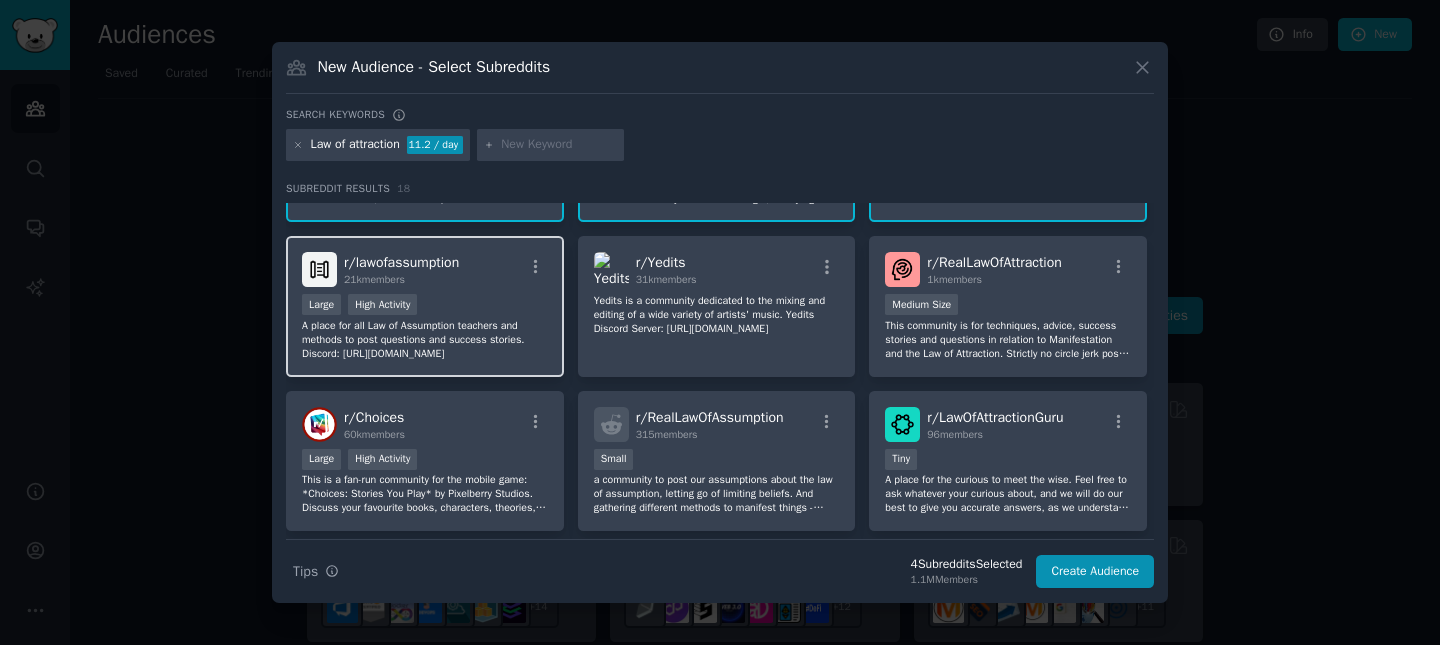 click on "r/ lawofassumption 21k  members" at bounding box center (425, 269) 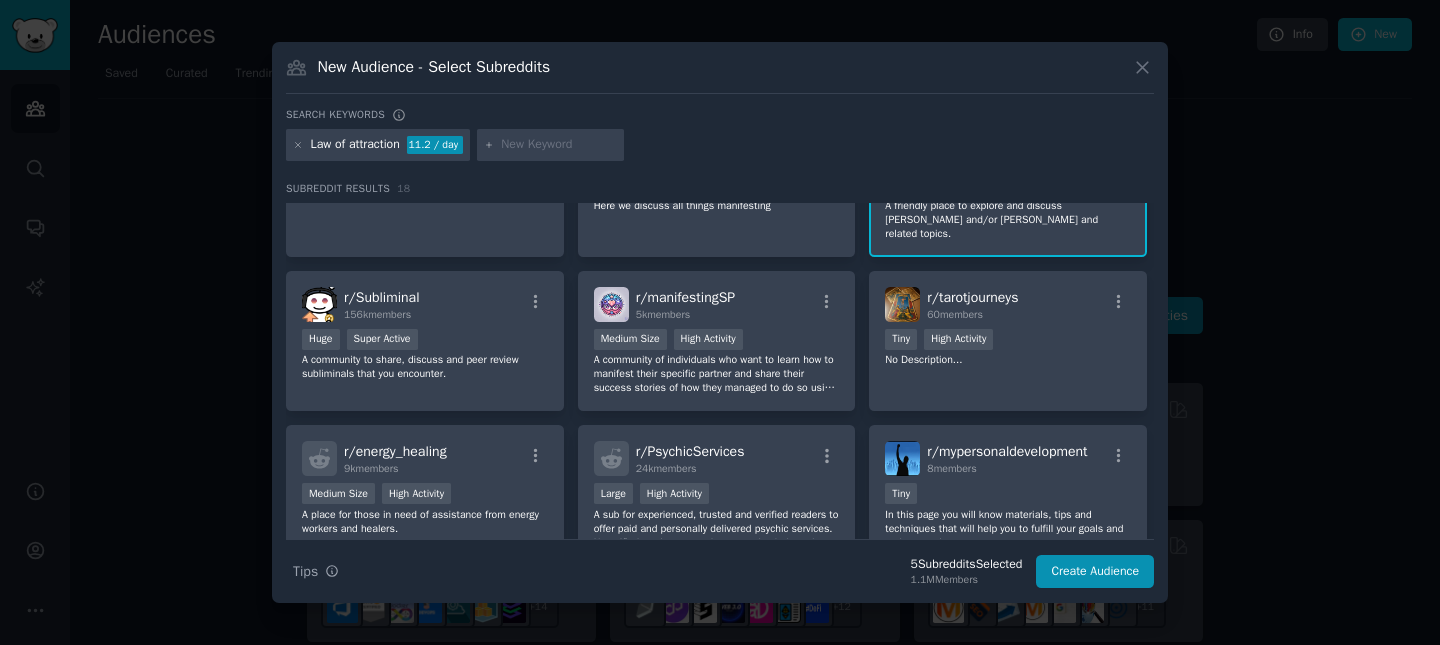 scroll, scrollTop: 567, scrollLeft: 0, axis: vertical 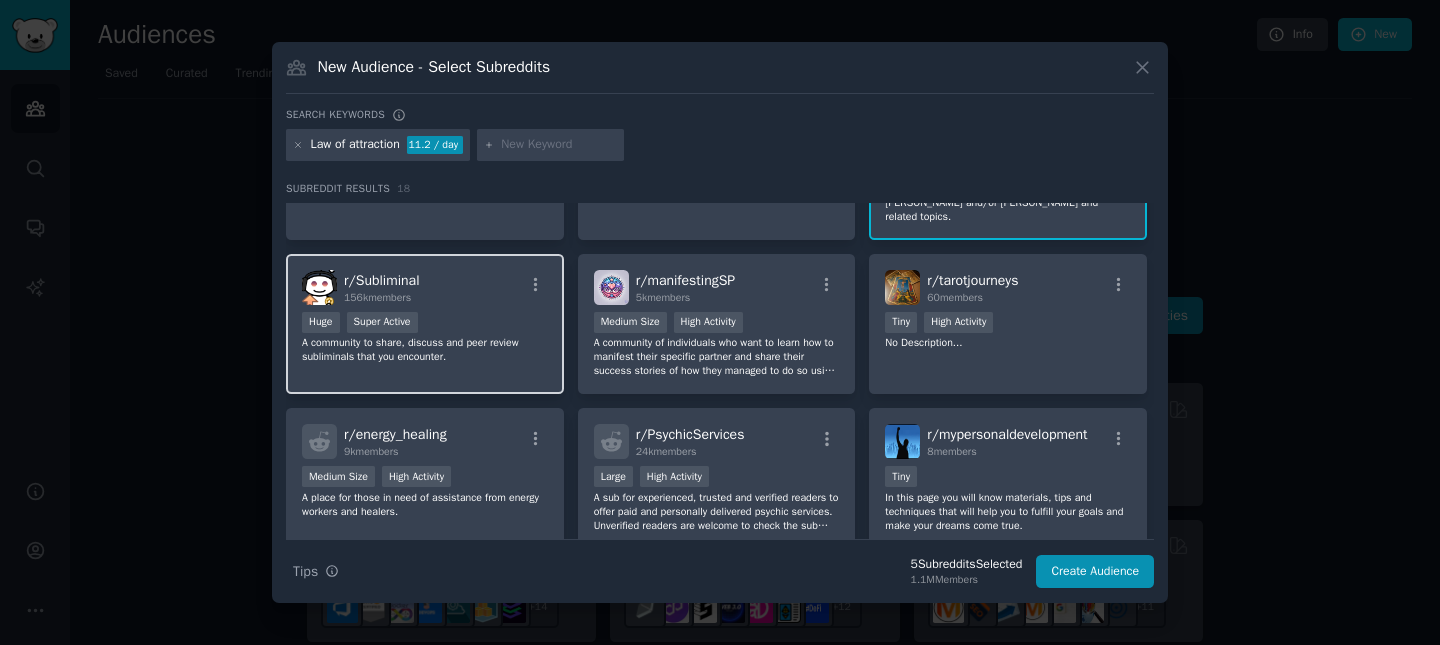 click on "r/ Subliminal 156k  members Huge Super Active A community to share, discuss and peer review subliminals that you encounter." at bounding box center (425, 324) 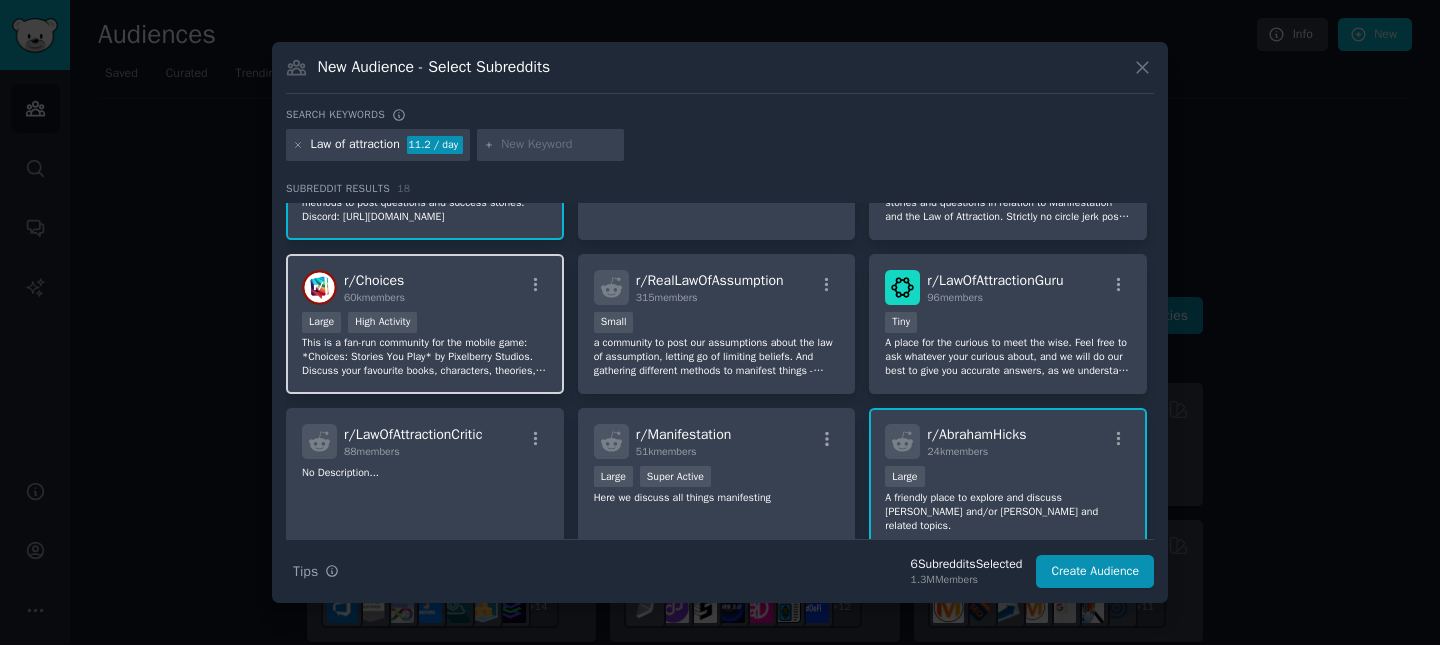 scroll, scrollTop: 647, scrollLeft: 0, axis: vertical 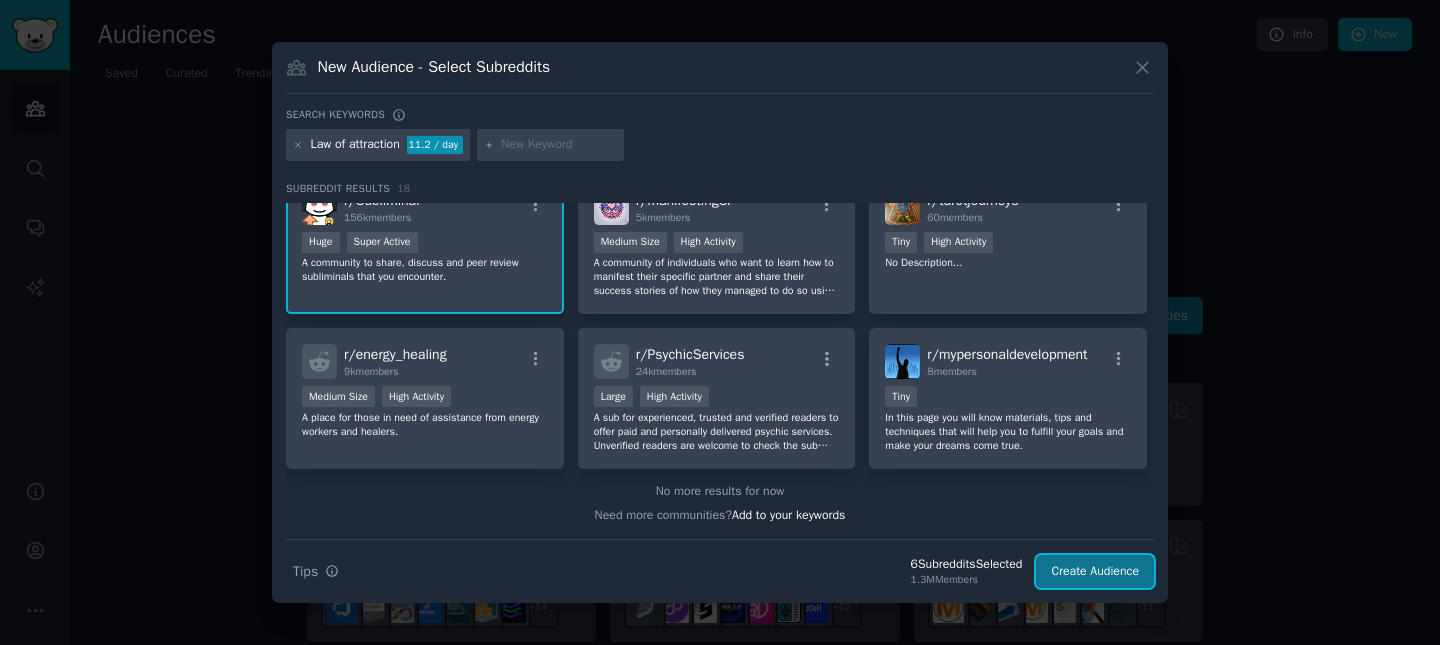 click on "Create Audience" at bounding box center (1095, 572) 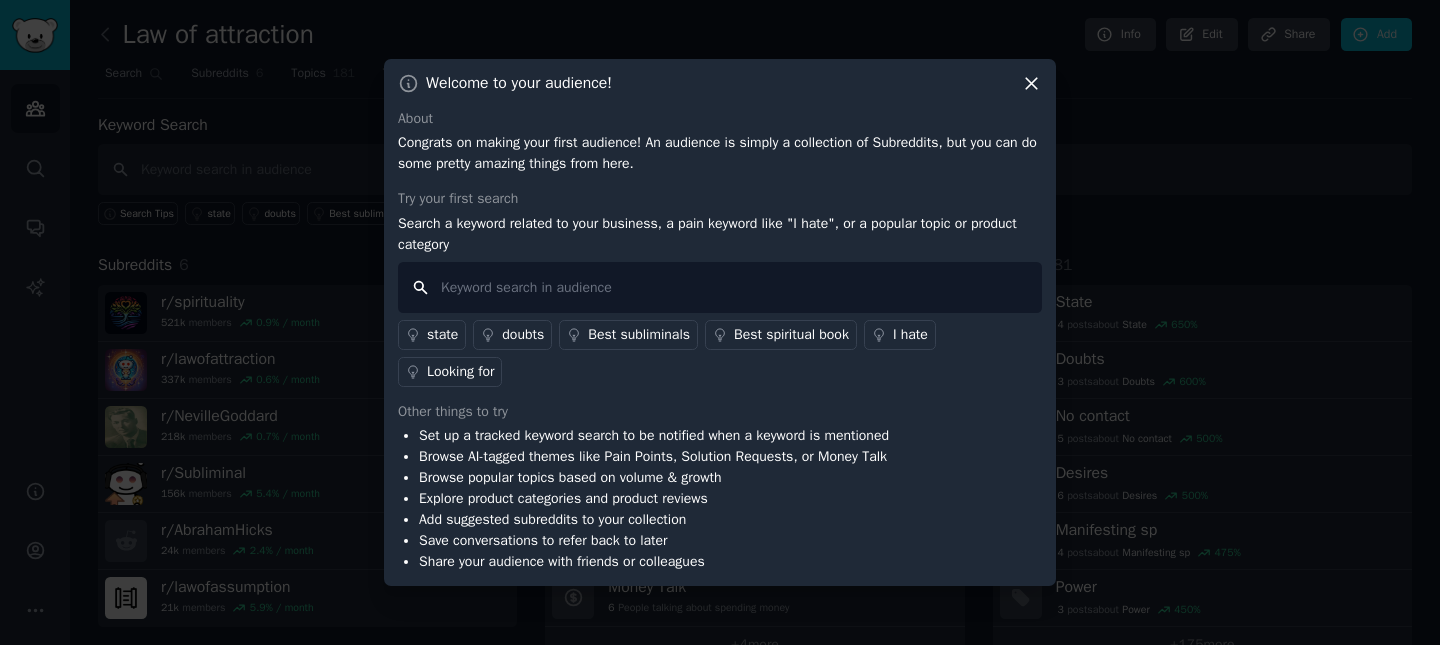 click at bounding box center [720, 287] 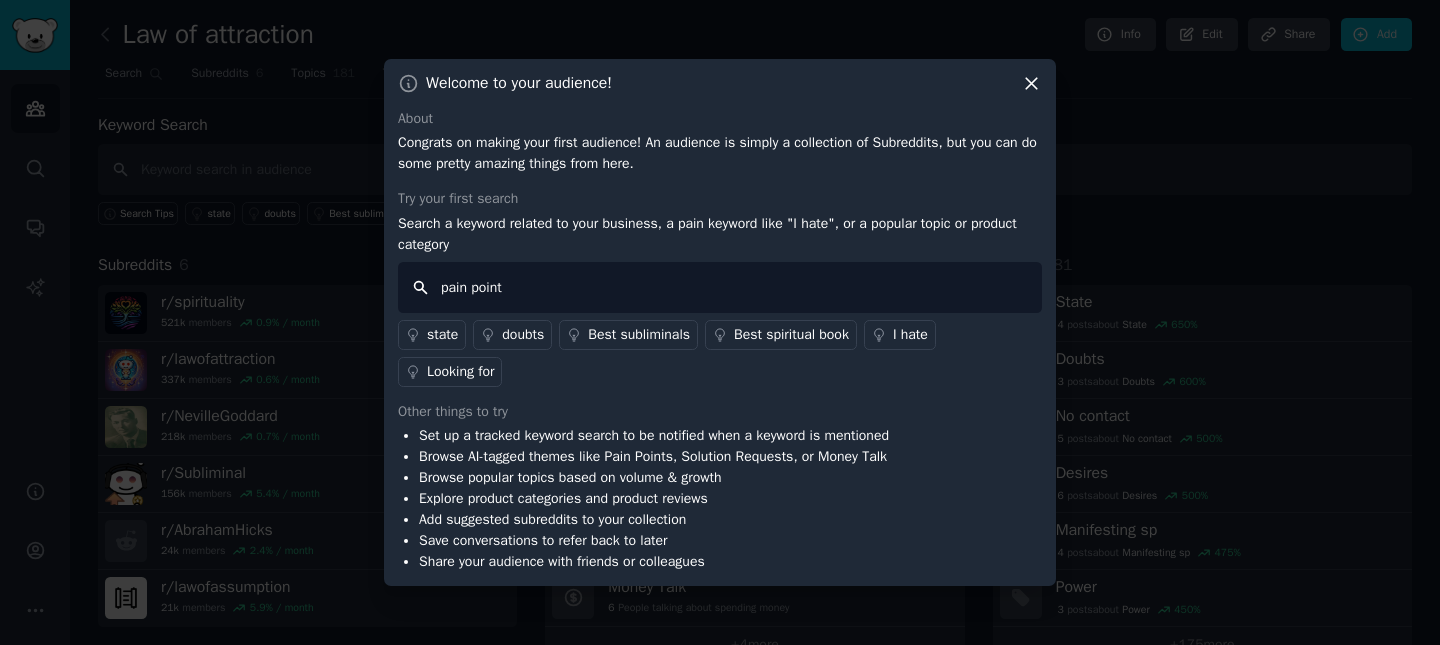 type on "pain points" 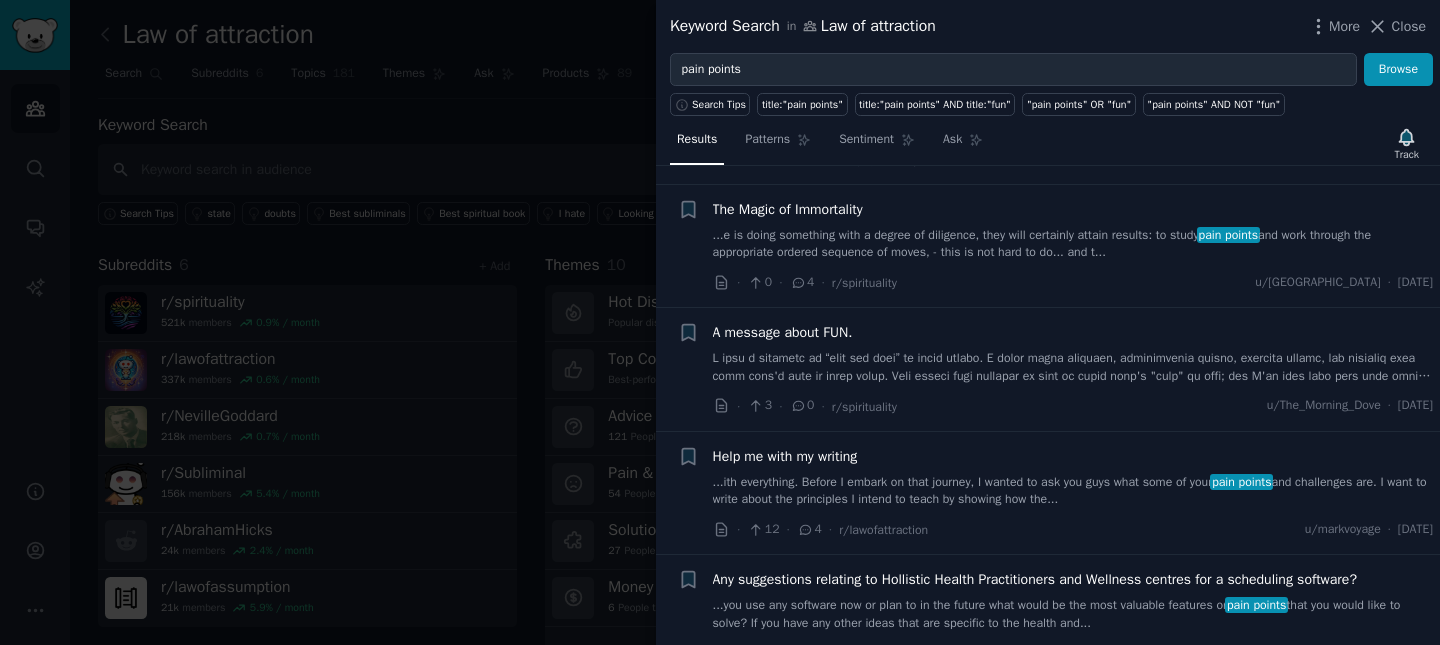 scroll, scrollTop: 788, scrollLeft: 0, axis: vertical 